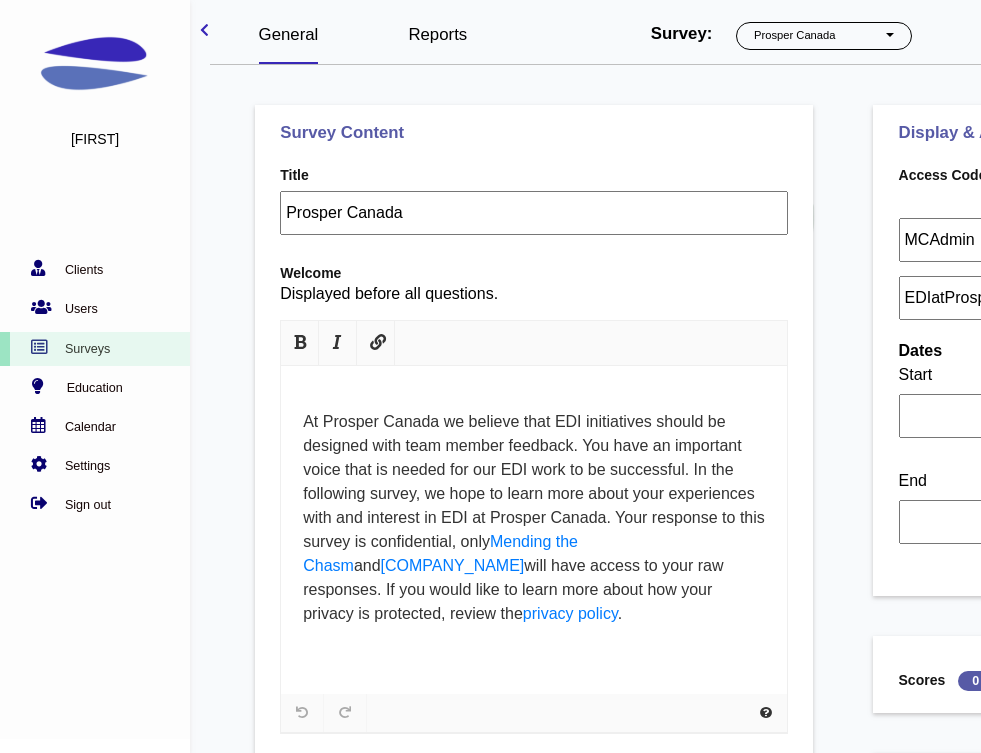 select on "497" 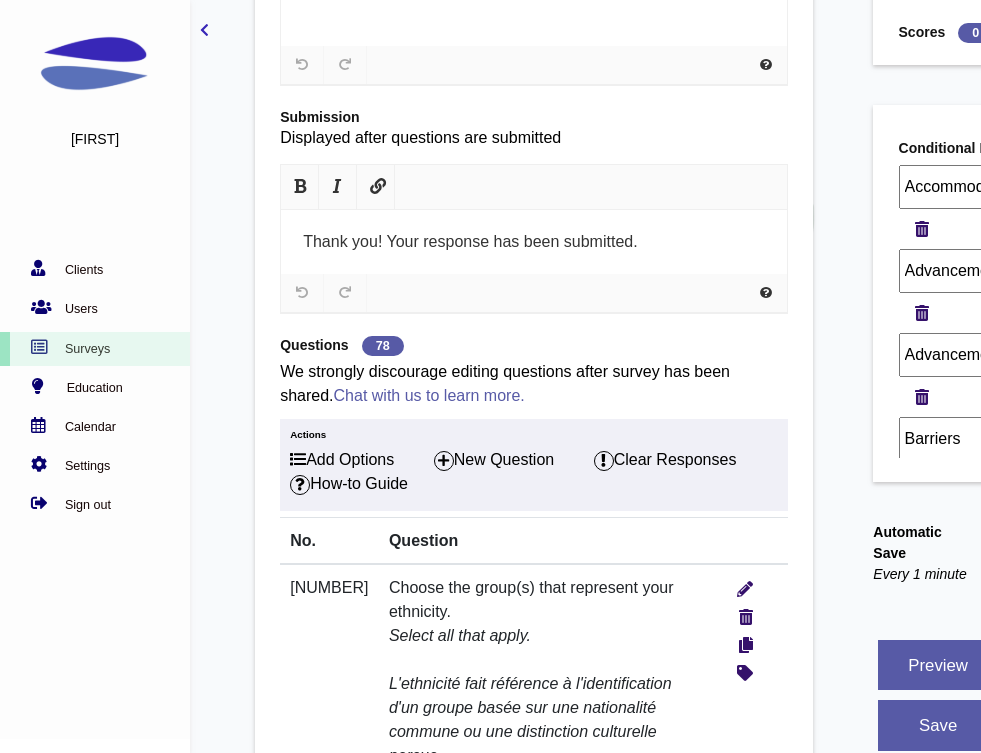 scroll, scrollTop: 646, scrollLeft: 0, axis: vertical 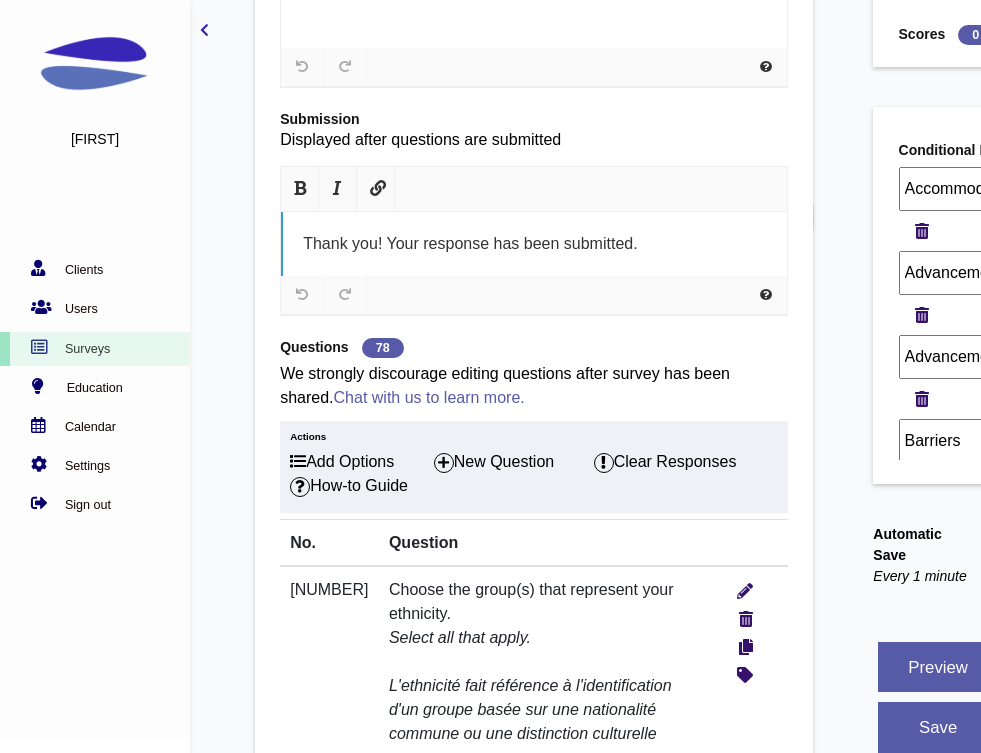 click on "Thank you! Your response has been submitted." at bounding box center [534, 244] 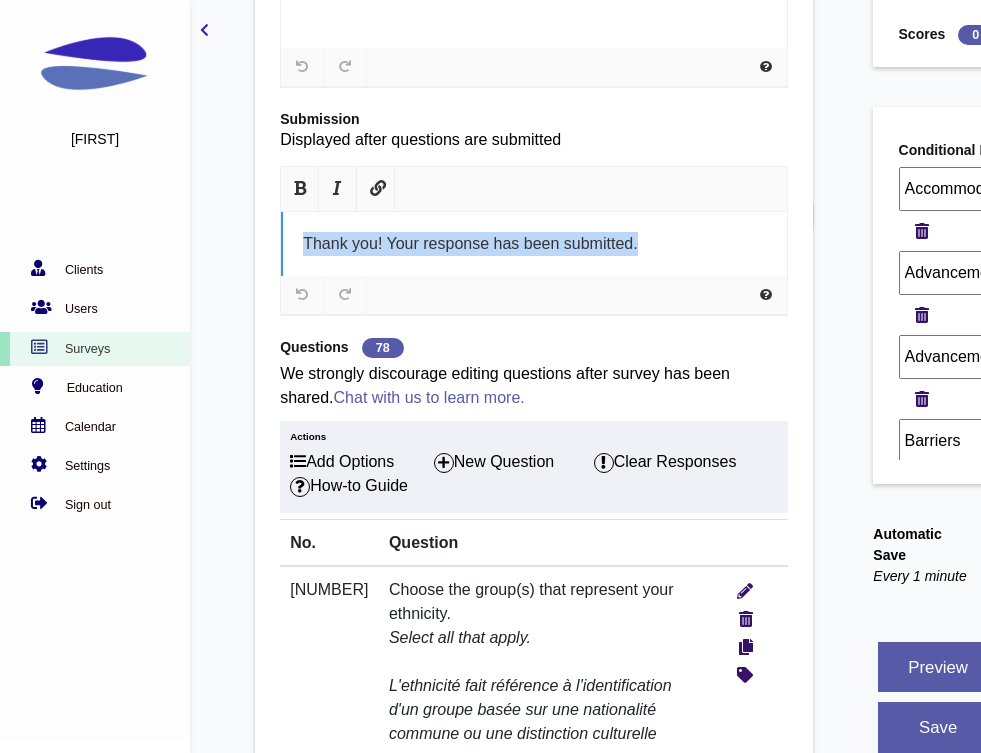 copy on "Thank you! Your response has been submitted." 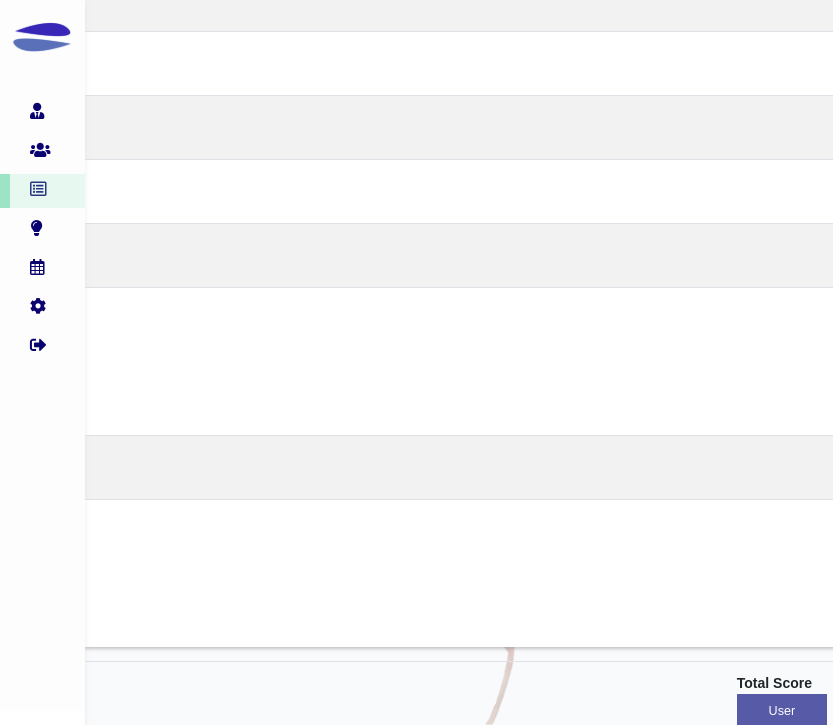 scroll, scrollTop: 82134, scrollLeft: 269, axis: both 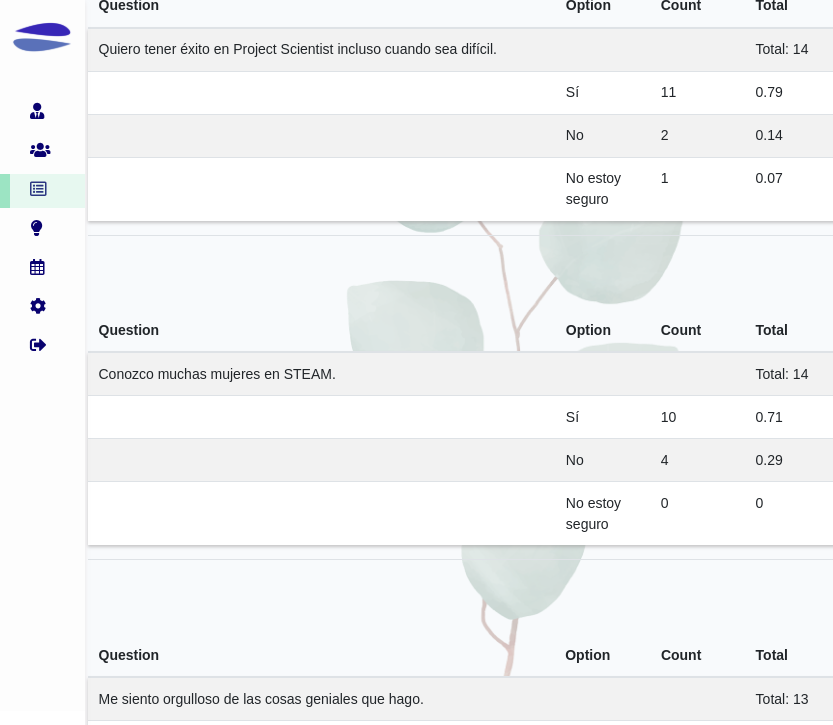 click on "Conozco muchas mujeres en STEAM." at bounding box center [321, 374] 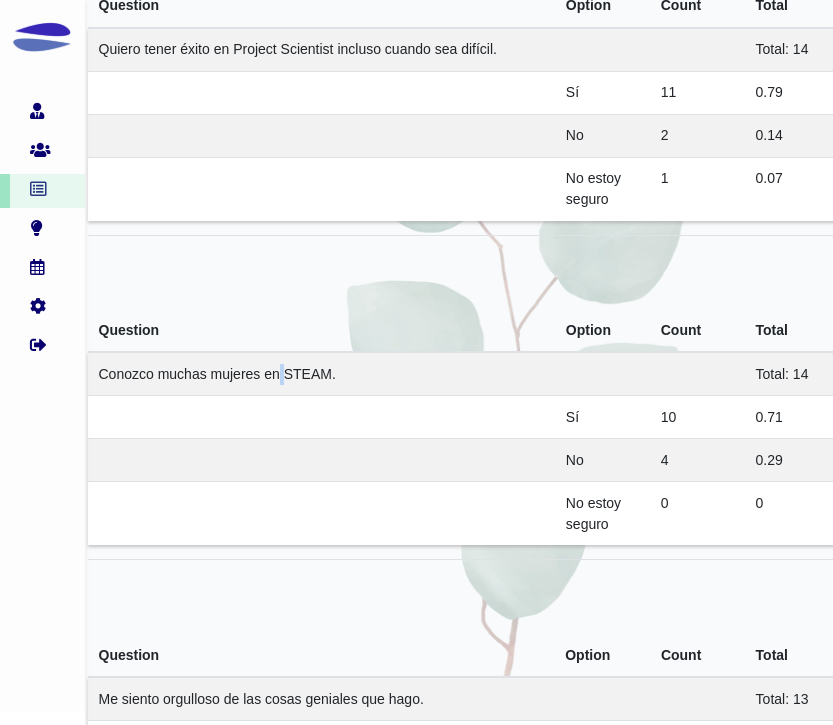 click on "Conozco muchas mujeres en STEAM." at bounding box center [321, 374] 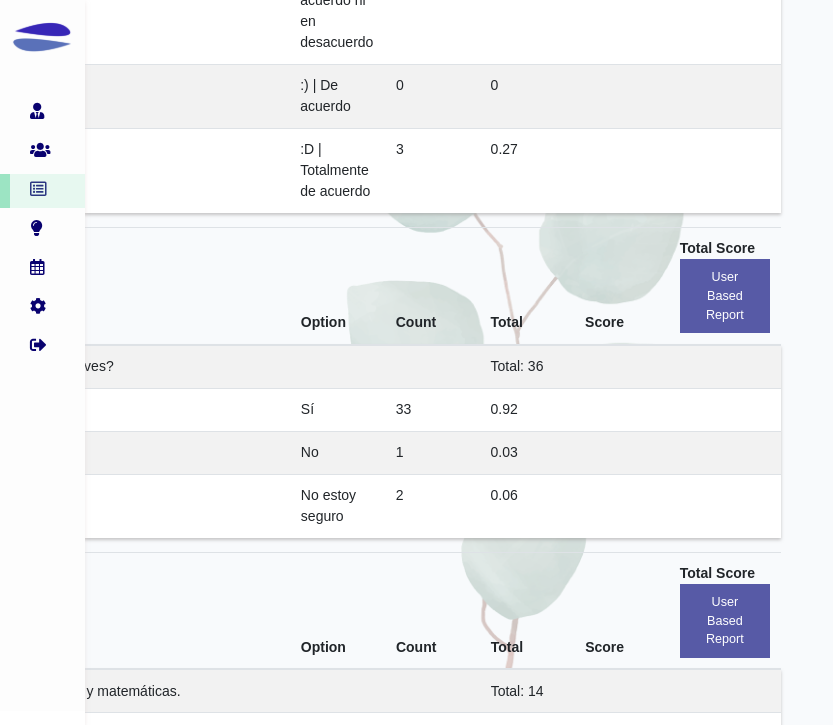 scroll, scrollTop: 21955, scrollLeft: 325, axis: both 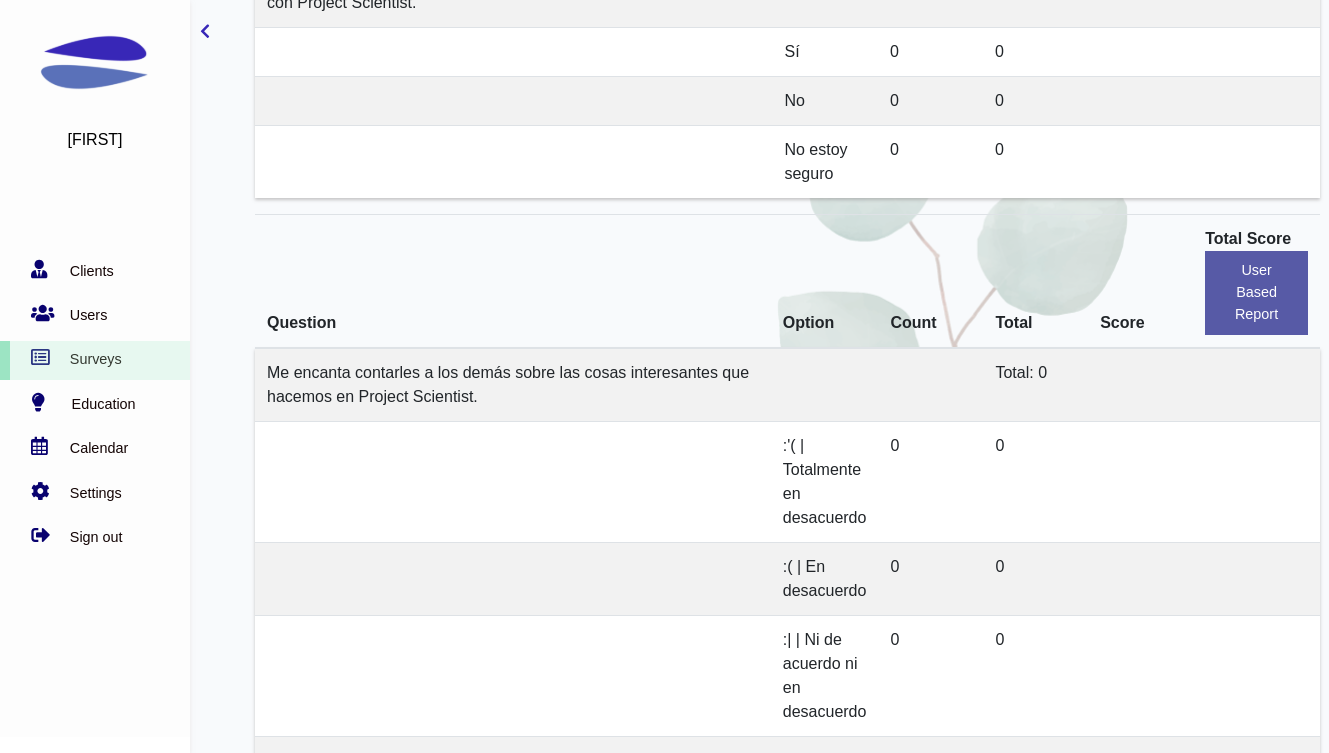 click on "Me encanta contarles a los demás sobre las cosas interesantes que hacemos en Project Scientist." at bounding box center (508, 384) 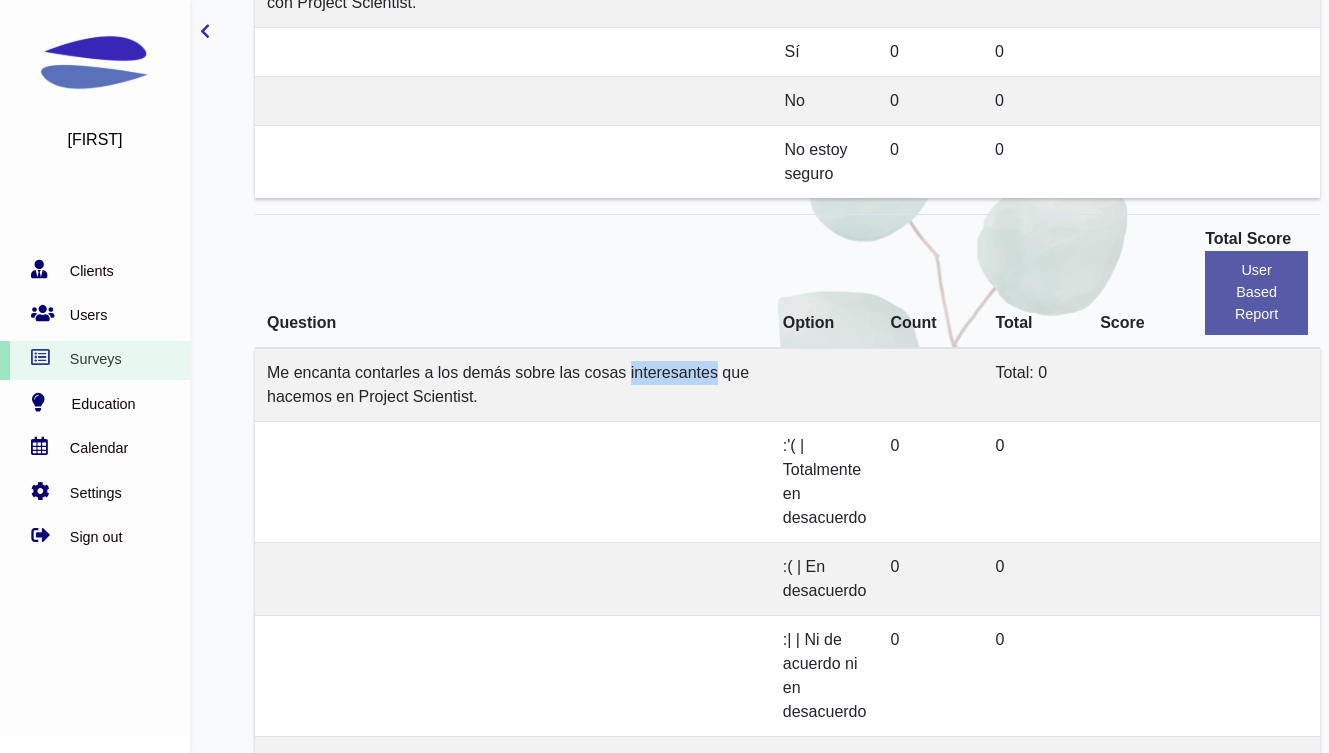 click on "Me encanta contarles a los demás sobre las cosas interesantes que hacemos en Project Scientist." at bounding box center (508, 384) 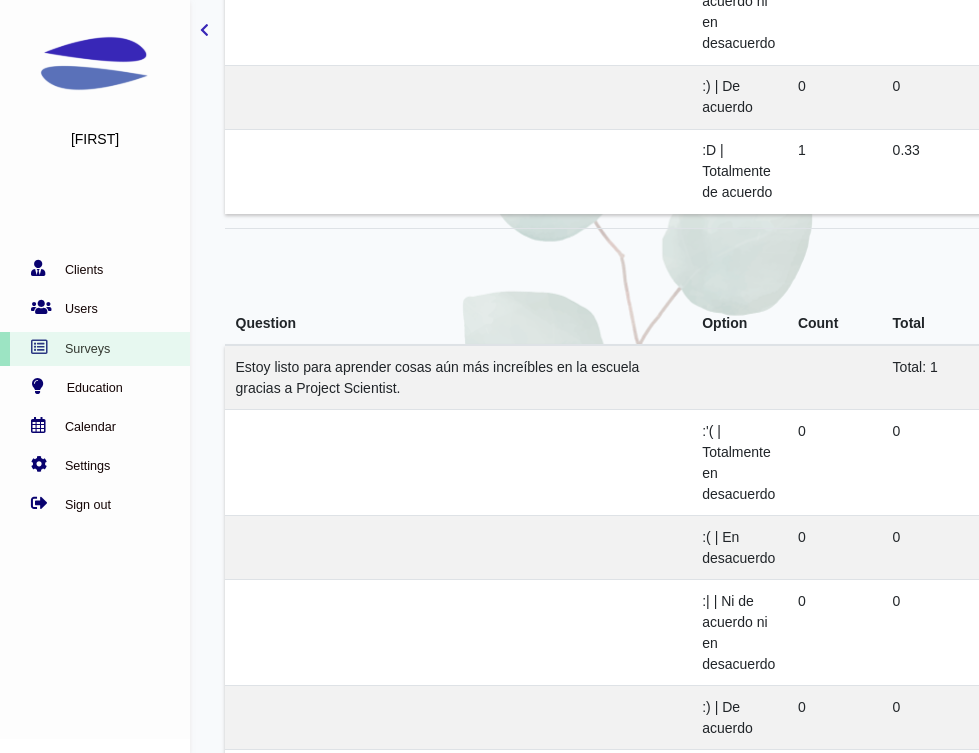 scroll, scrollTop: 12857, scrollLeft: 0, axis: vertical 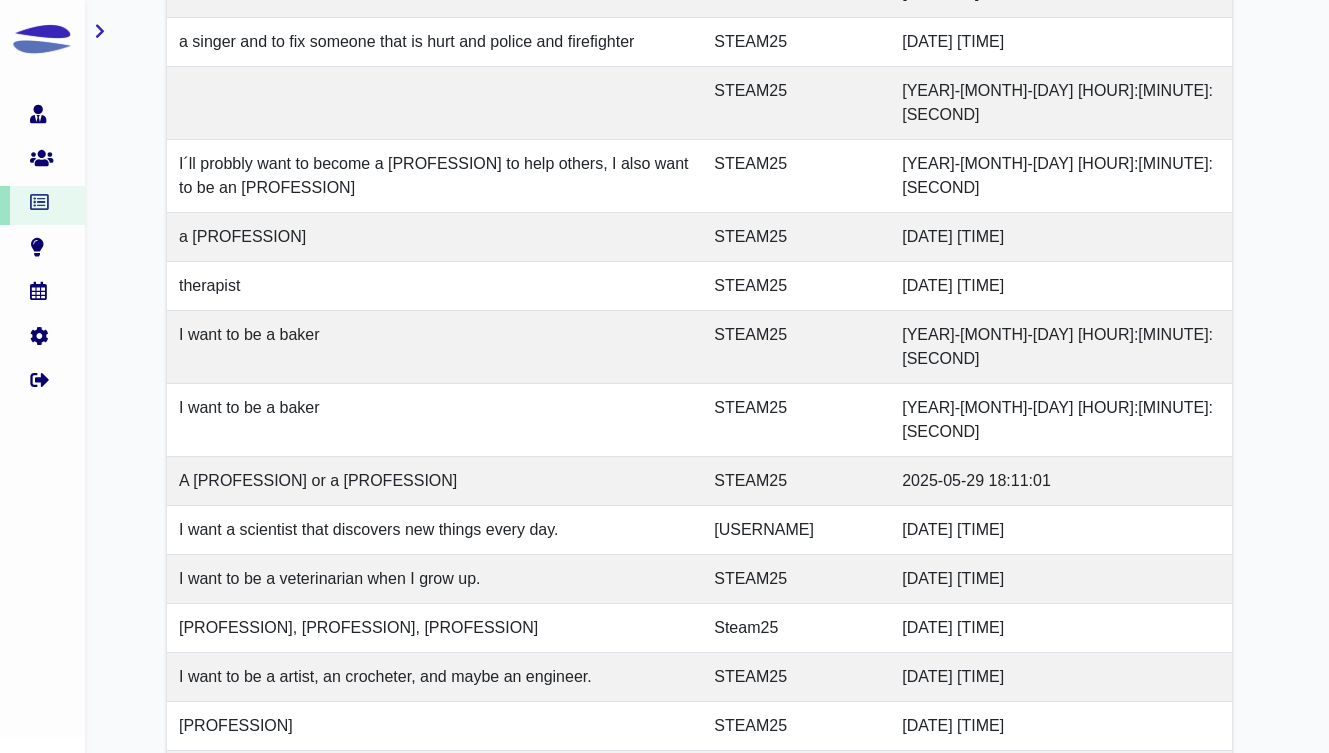 drag, startPoint x: 469, startPoint y: 375, endPoint x: 669, endPoint y: 374, distance: 200.0025 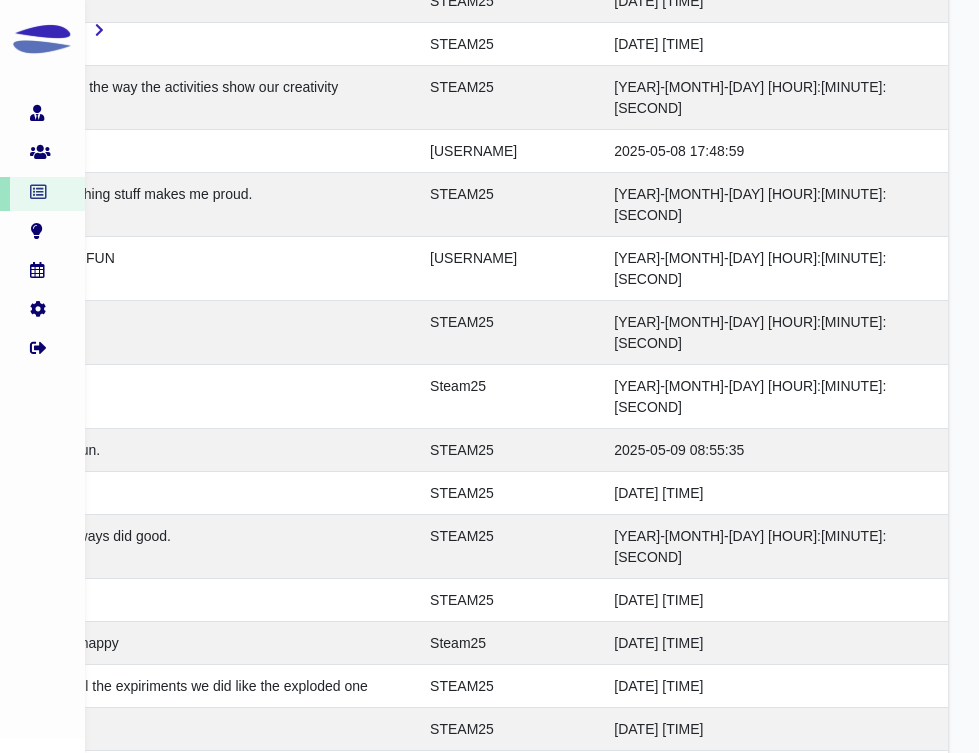 scroll, scrollTop: 69420, scrollLeft: 34, axis: both 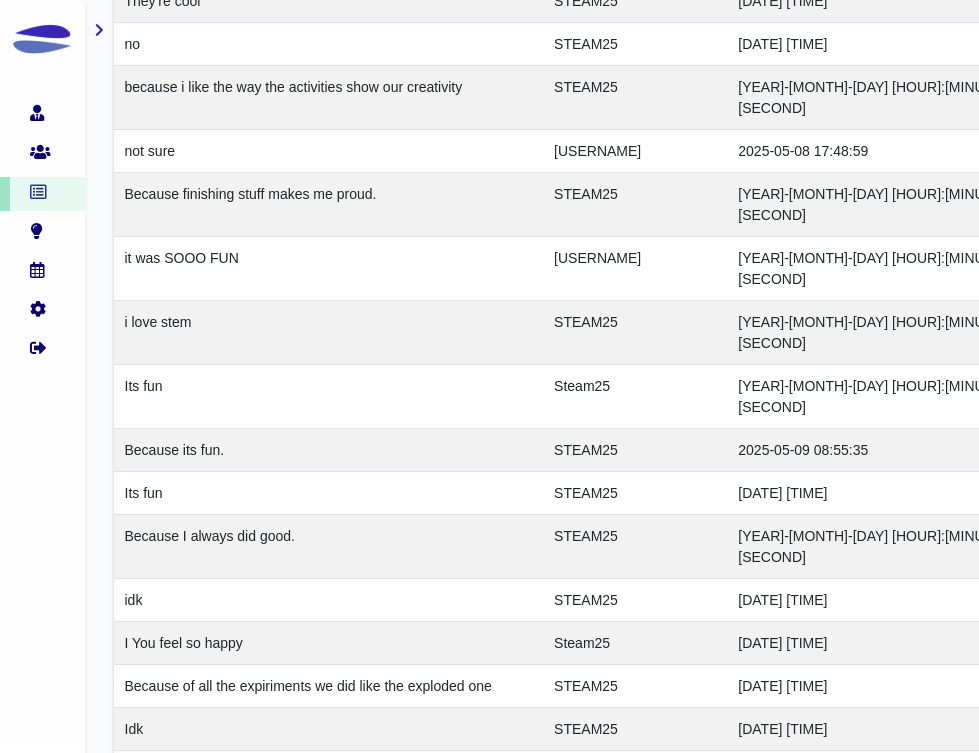 click on "I will take classes in STEAM when I go to high school or college, even if I do not have to.  If you are in high school, will you major in STEAM?" at bounding box center (347, 8848) 